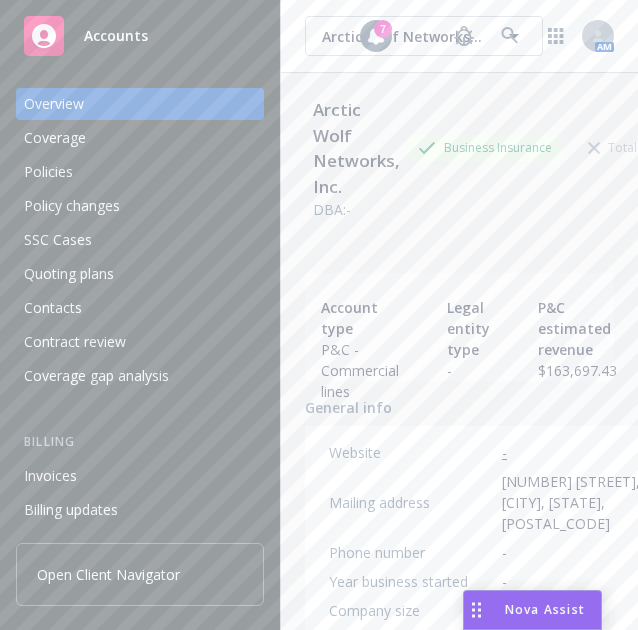 scroll, scrollTop: 0, scrollLeft: 0, axis: both 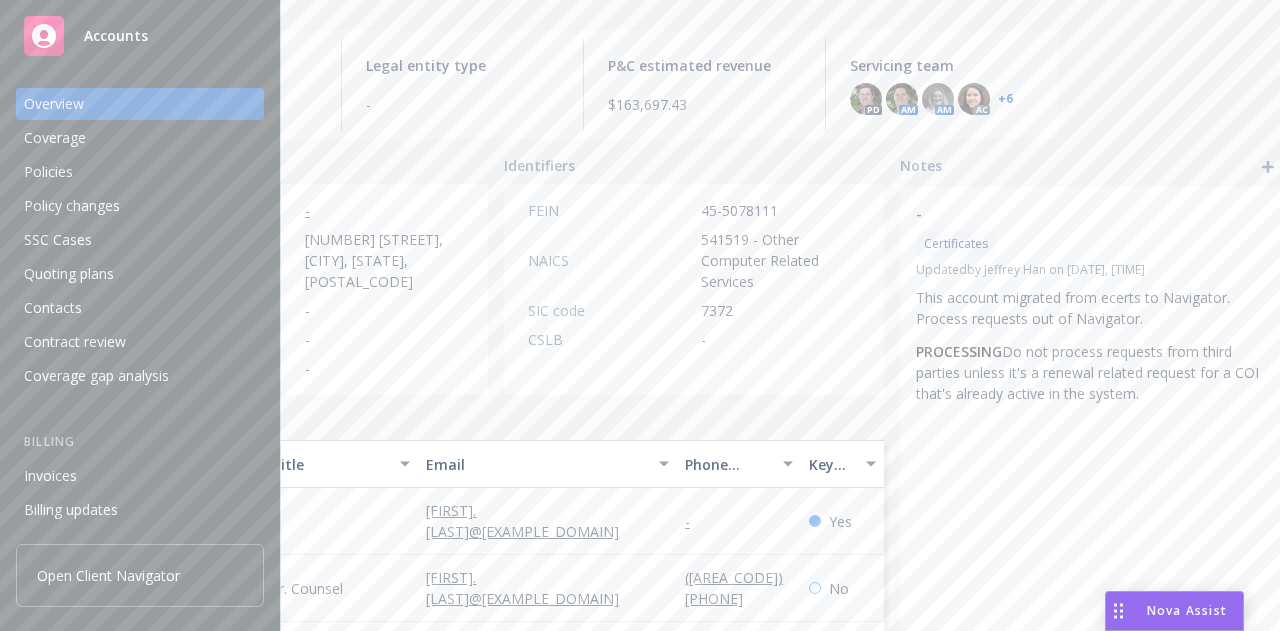 click on "Identifiers" at bounding box center (694, 165) 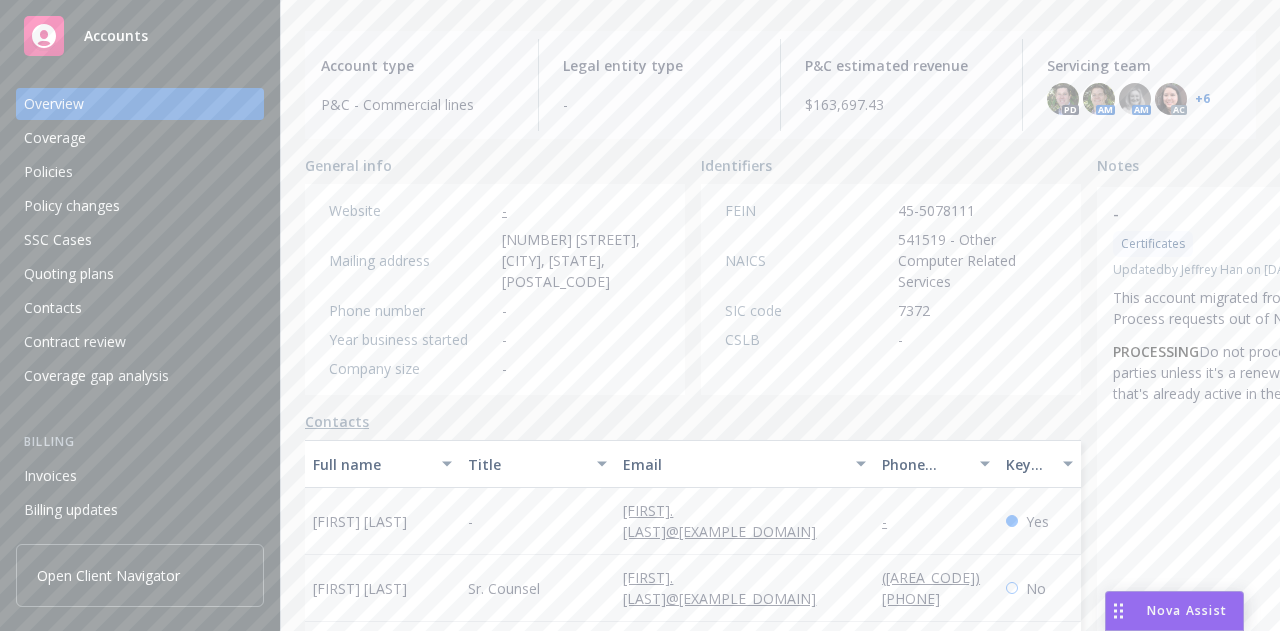scroll, scrollTop: 0, scrollLeft: 0, axis: both 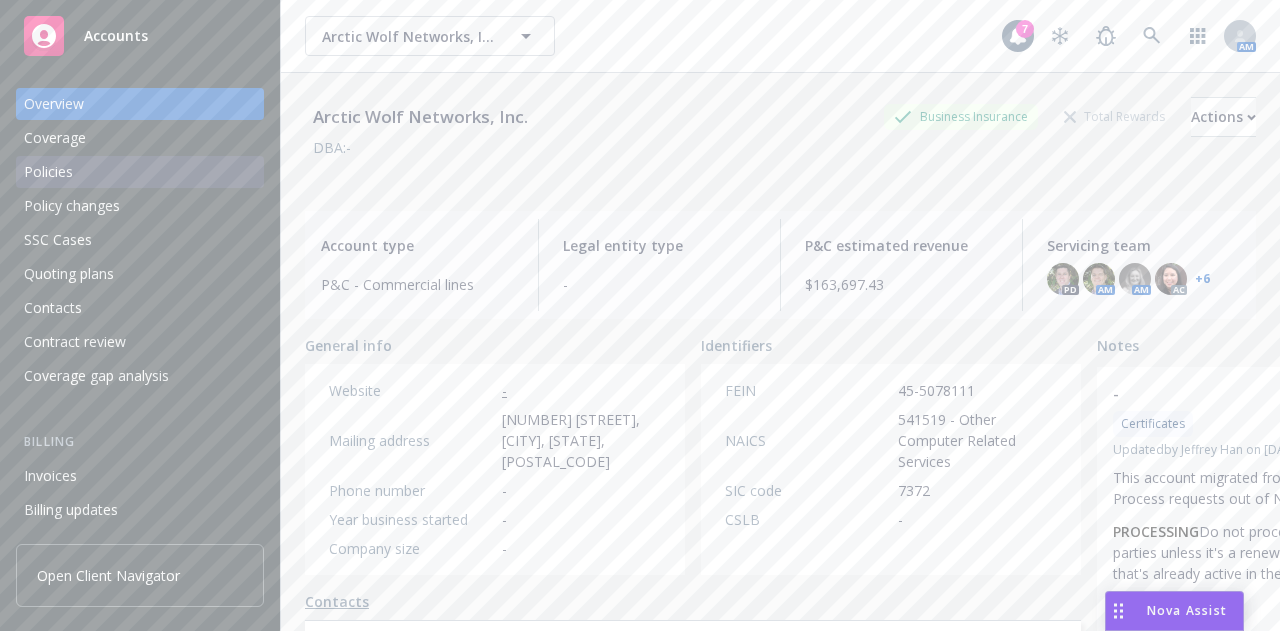 click on "Policies" at bounding box center (140, 172) 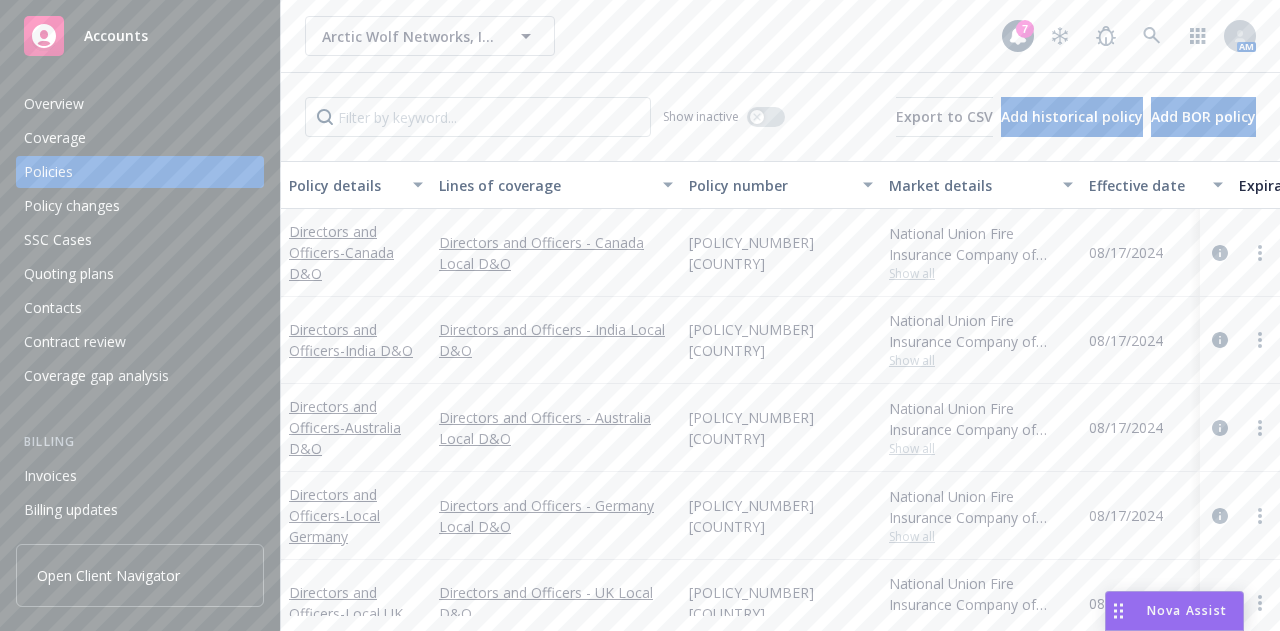 click on "Arctic Wolf Networks, Inc. Arctic Wolf Networks, Inc." at bounding box center [653, 36] 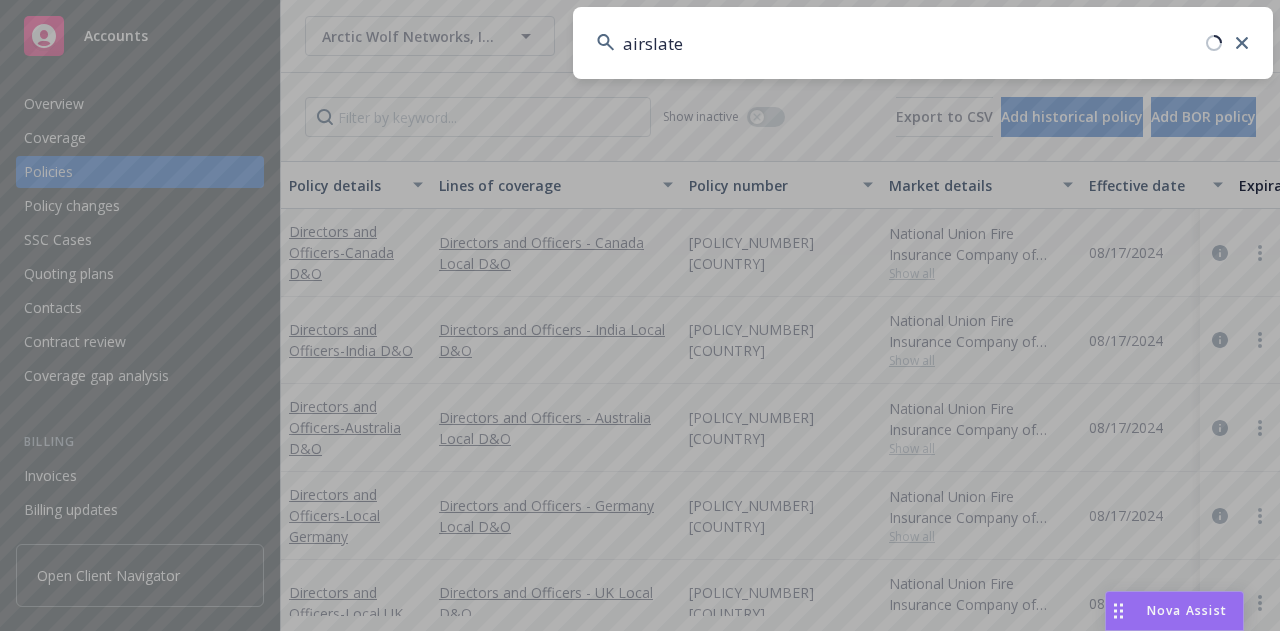 type on "airslate" 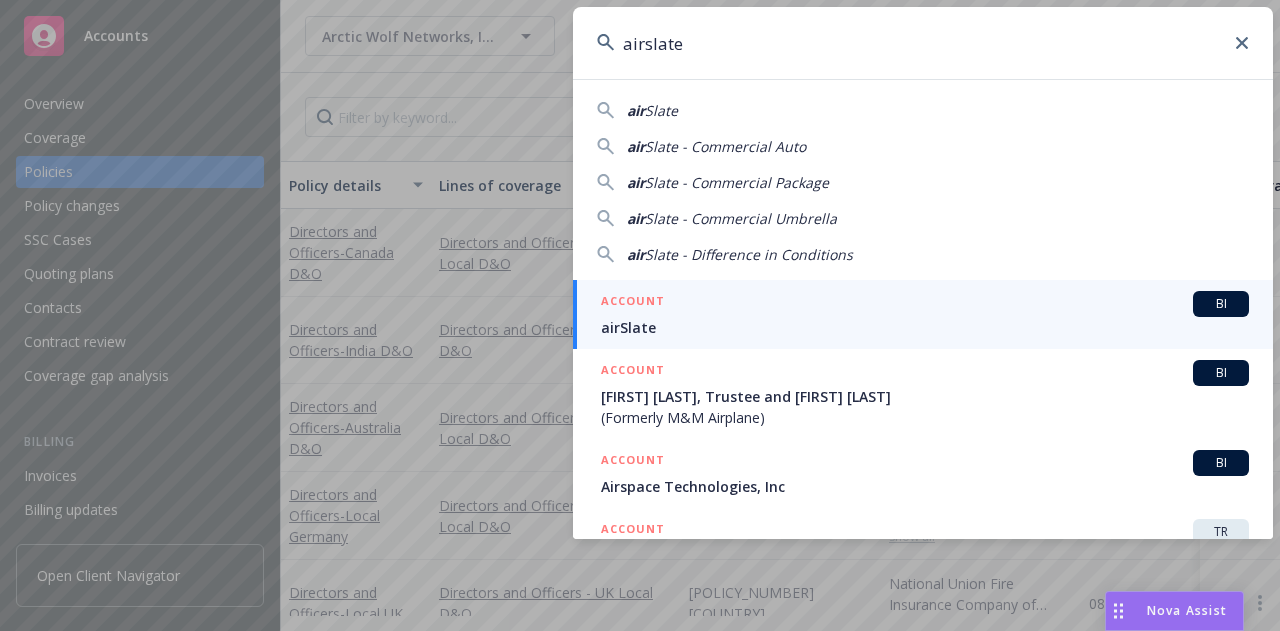 drag, startPoint x: 722, startPoint y: 277, endPoint x: 749, endPoint y: 301, distance: 36.124783 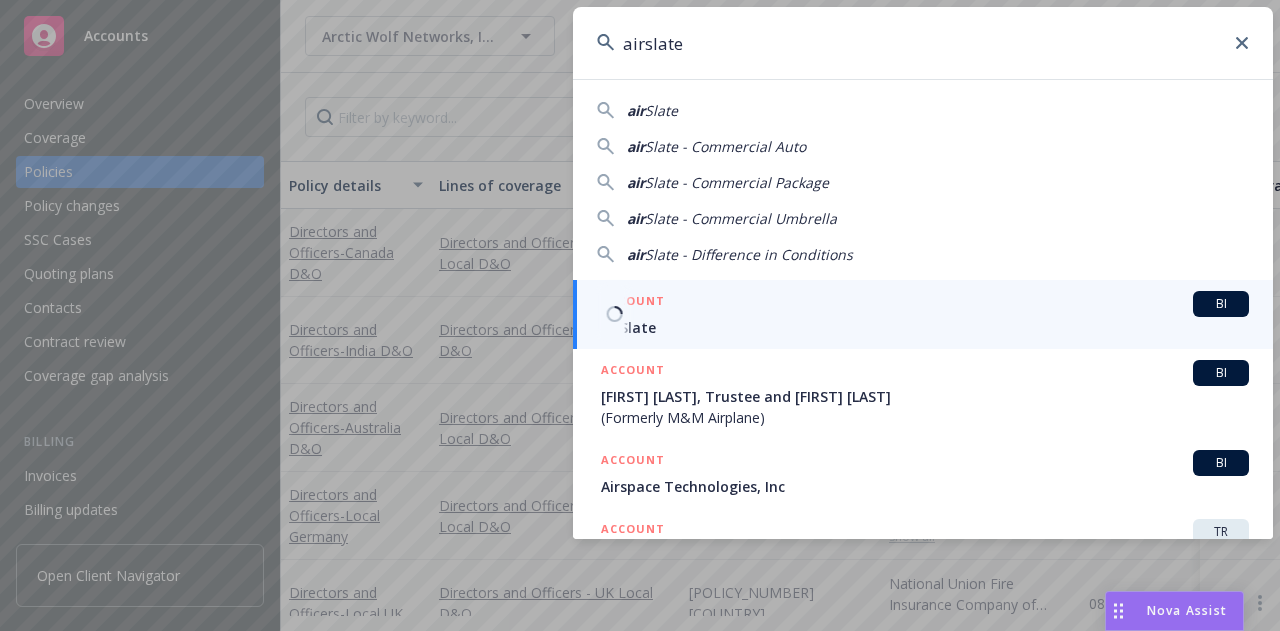 click on "ACCOUNT BI" at bounding box center (925, 304) 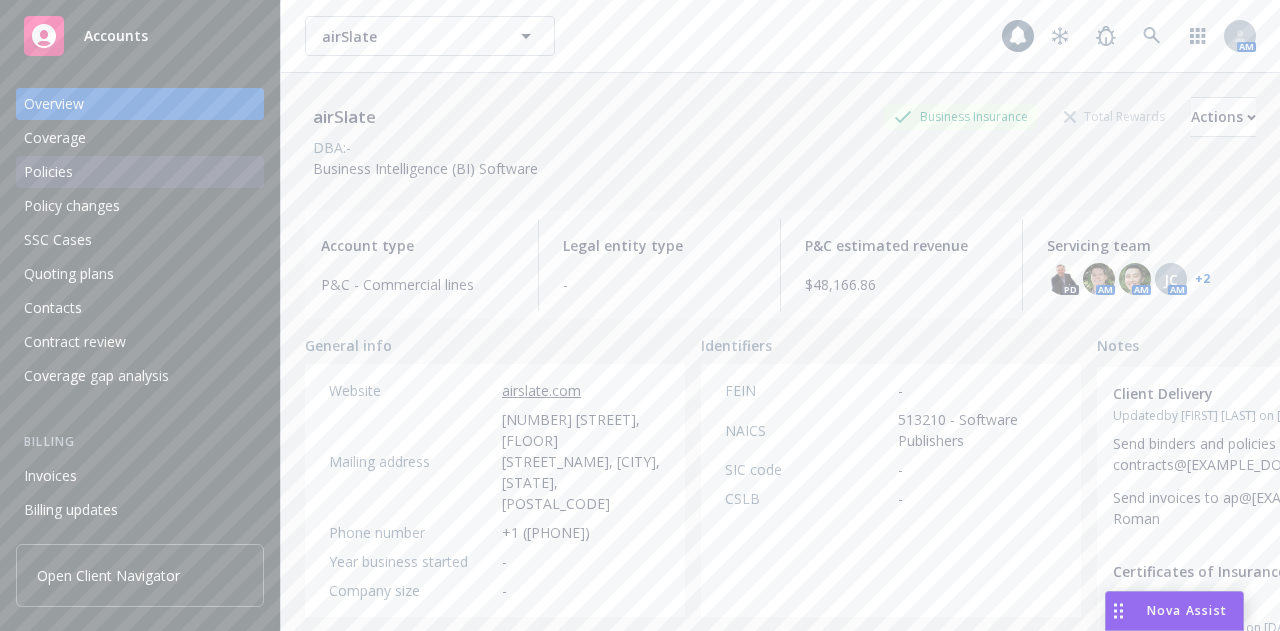 click on "Policies" at bounding box center [140, 172] 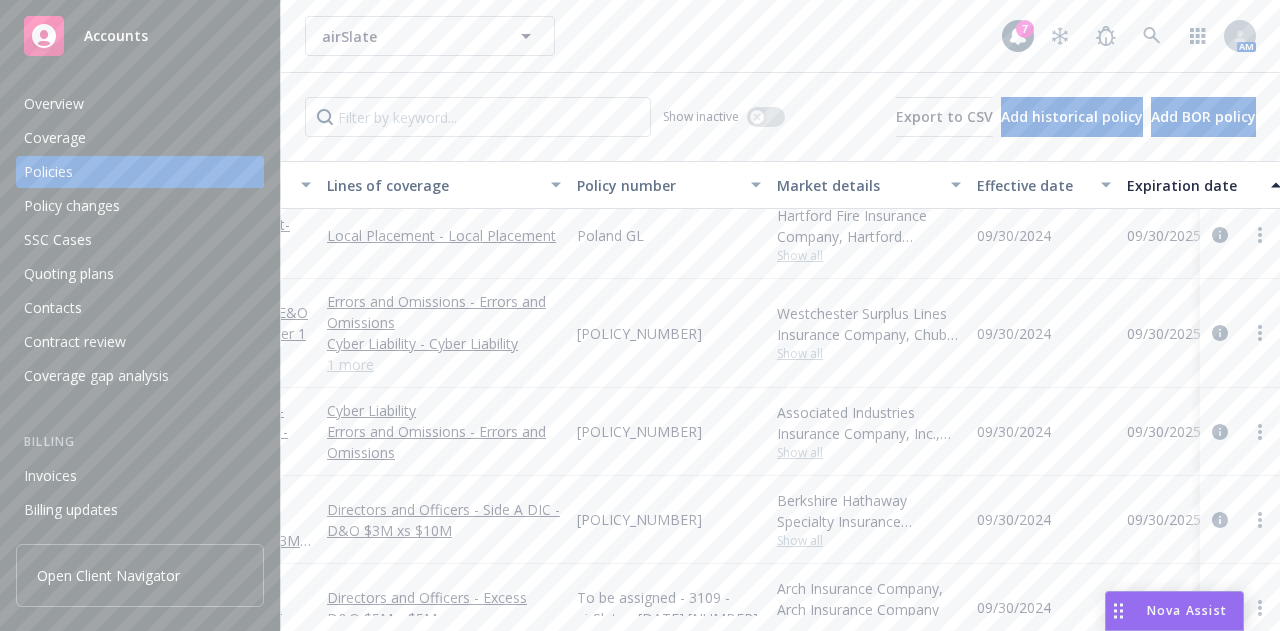 scroll, scrollTop: 0, scrollLeft: 0, axis: both 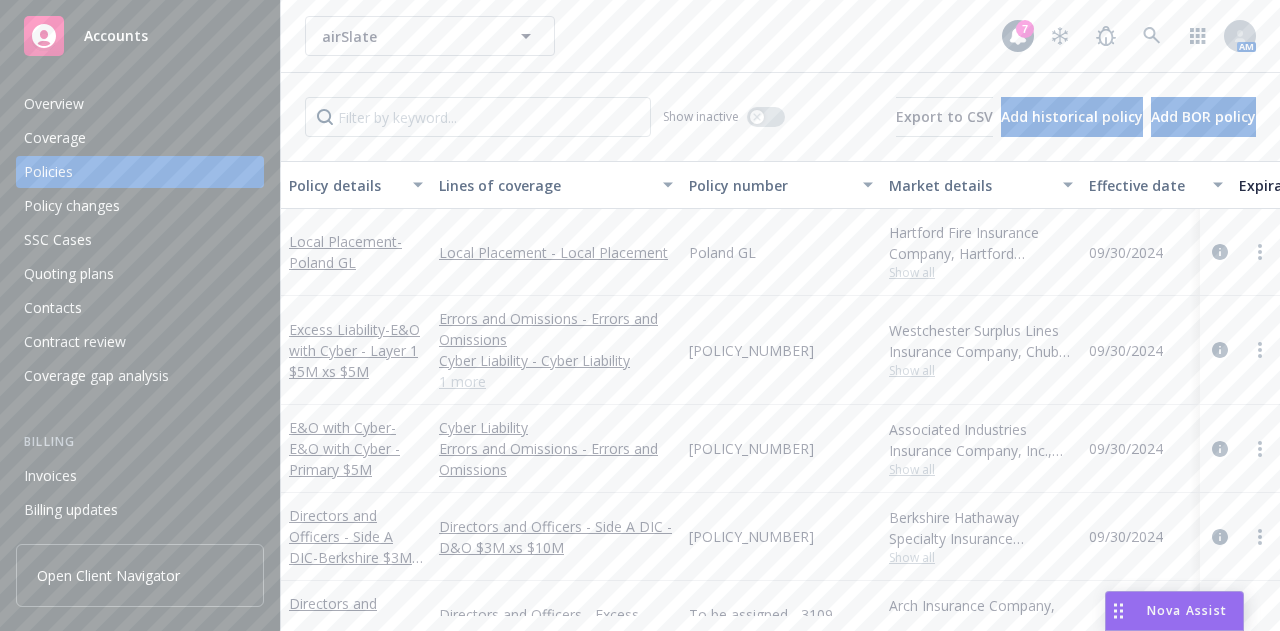 click on "Show inactive Export to CSV Add historical policy Add BOR policy" at bounding box center [780, 117] 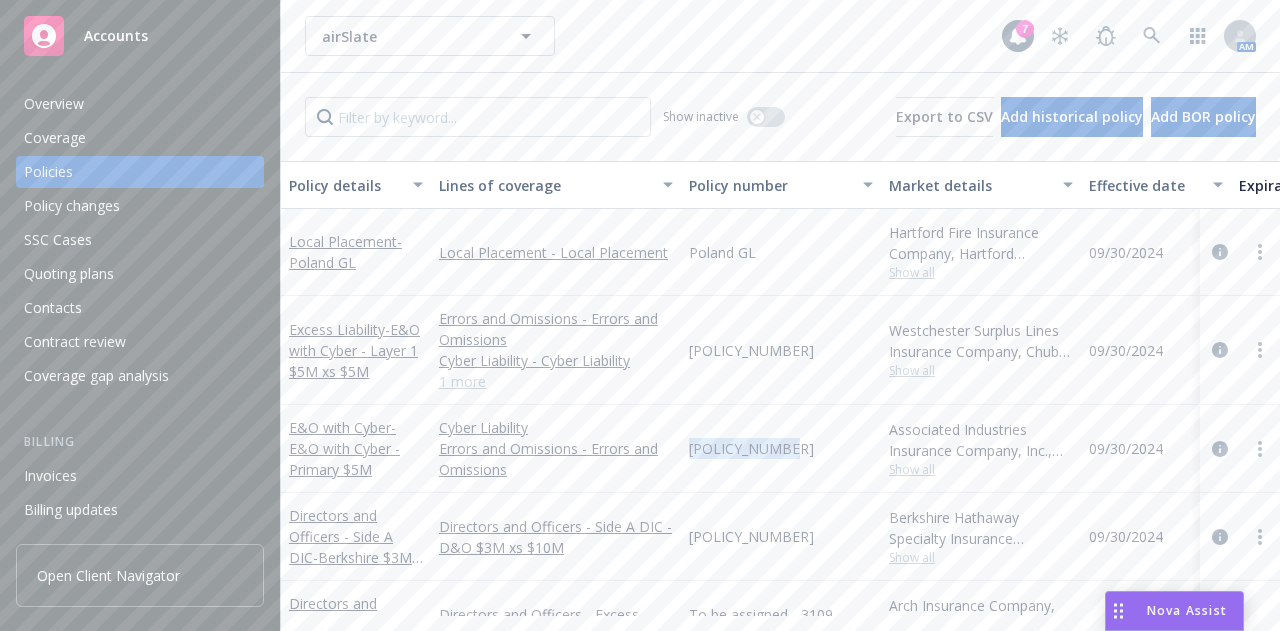 drag, startPoint x: 795, startPoint y: 449, endPoint x: 691, endPoint y: 443, distance: 104.172935 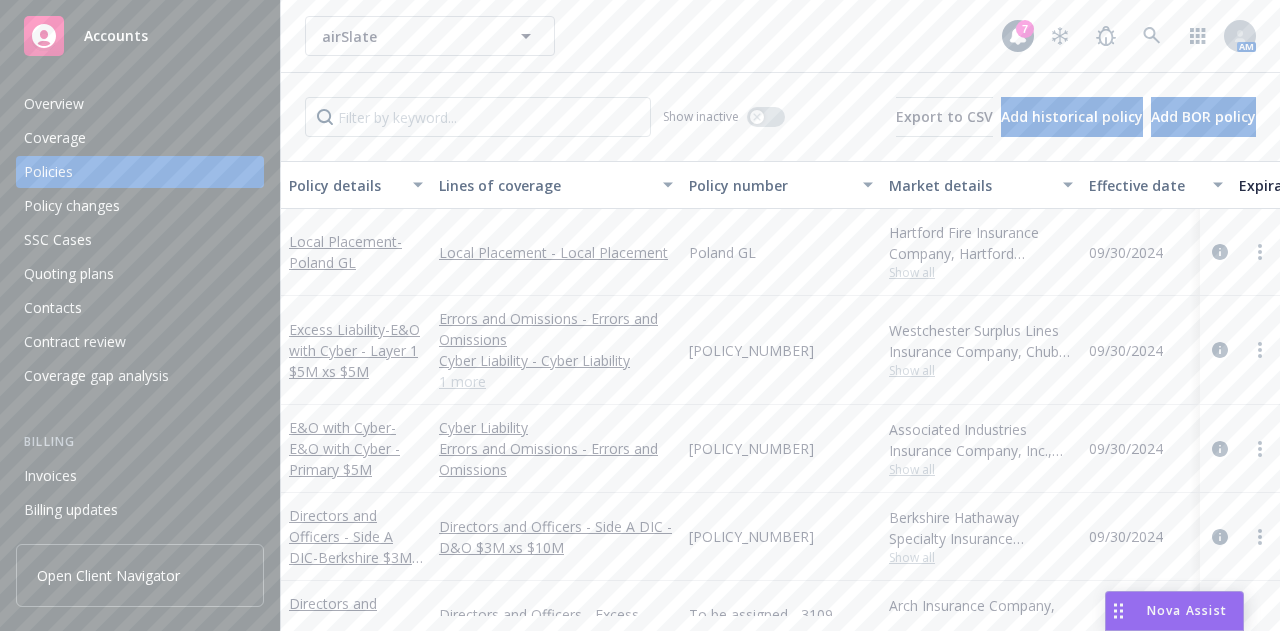click on "Local Placement - Local Placement" at bounding box center [556, 252] 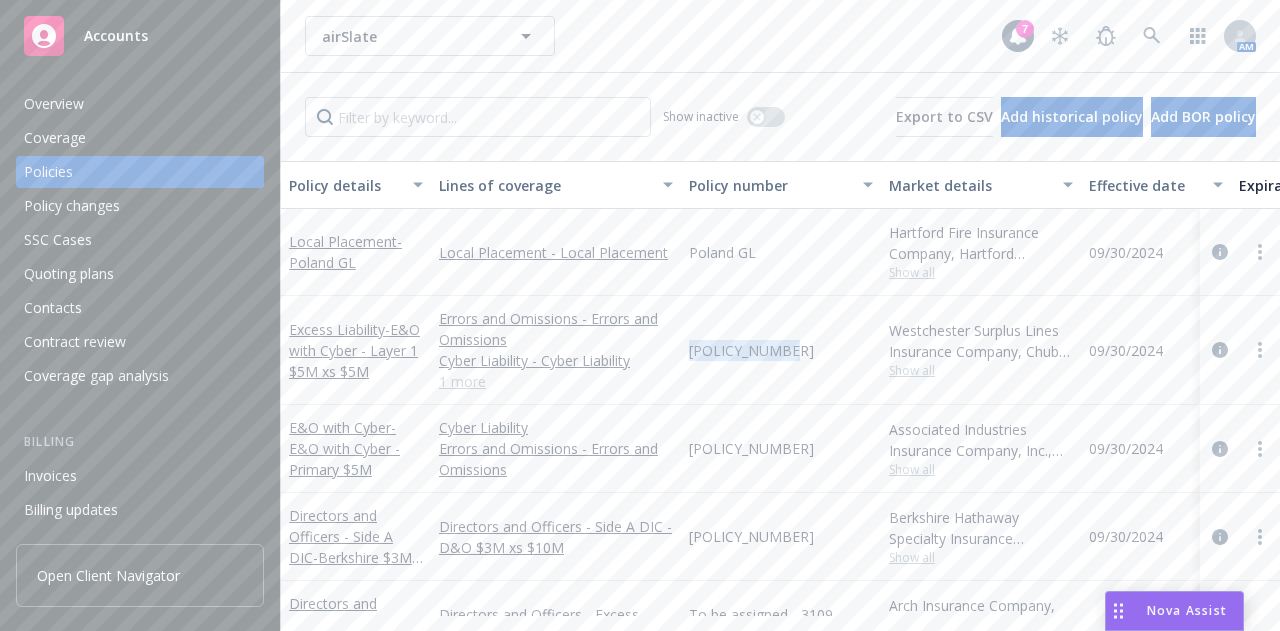 drag, startPoint x: 798, startPoint y: 351, endPoint x: 689, endPoint y: 350, distance: 109.004585 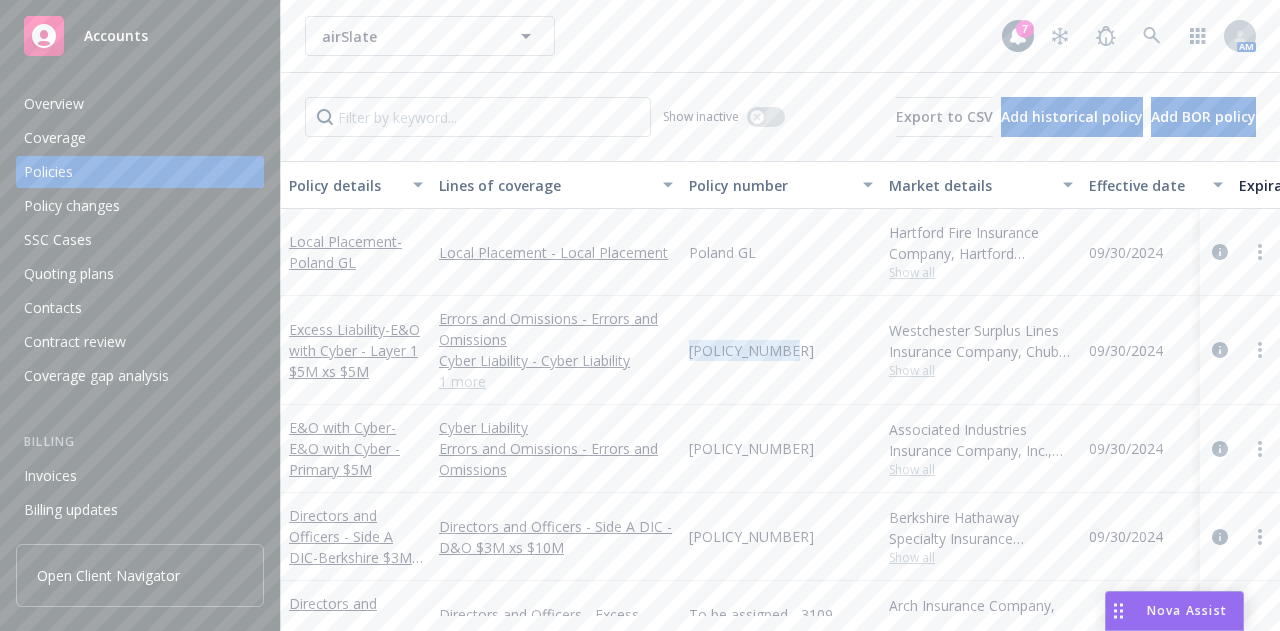 click on "[POLICY_NUMBER]" at bounding box center [781, 350] 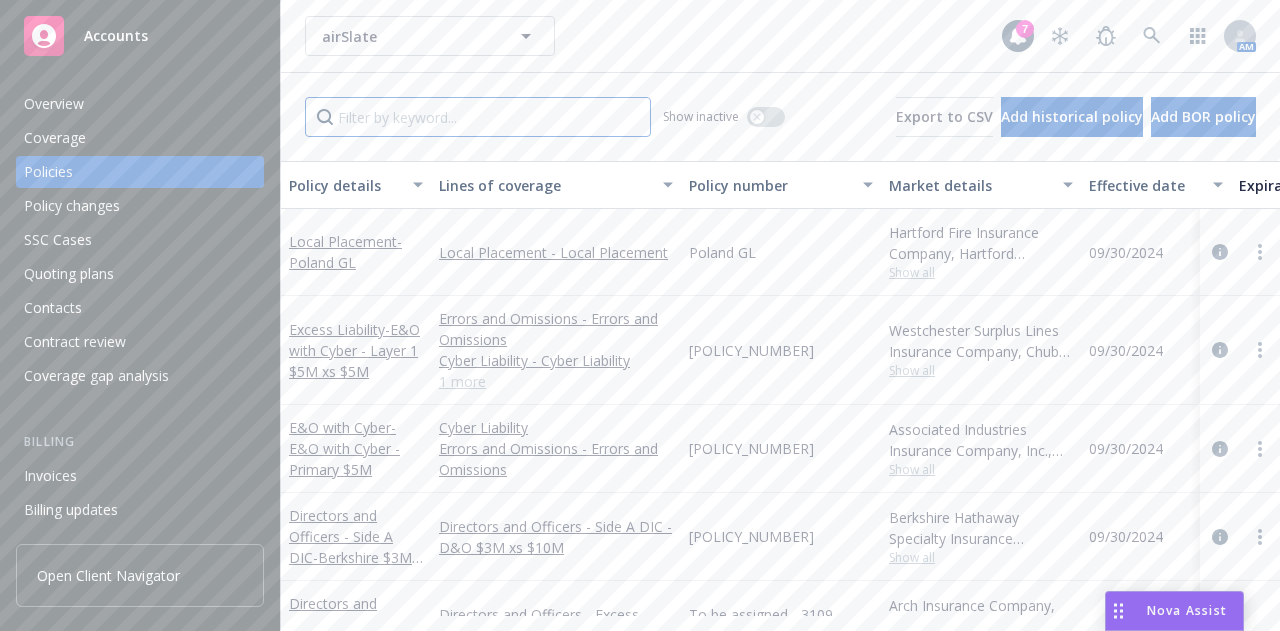 click at bounding box center (478, 117) 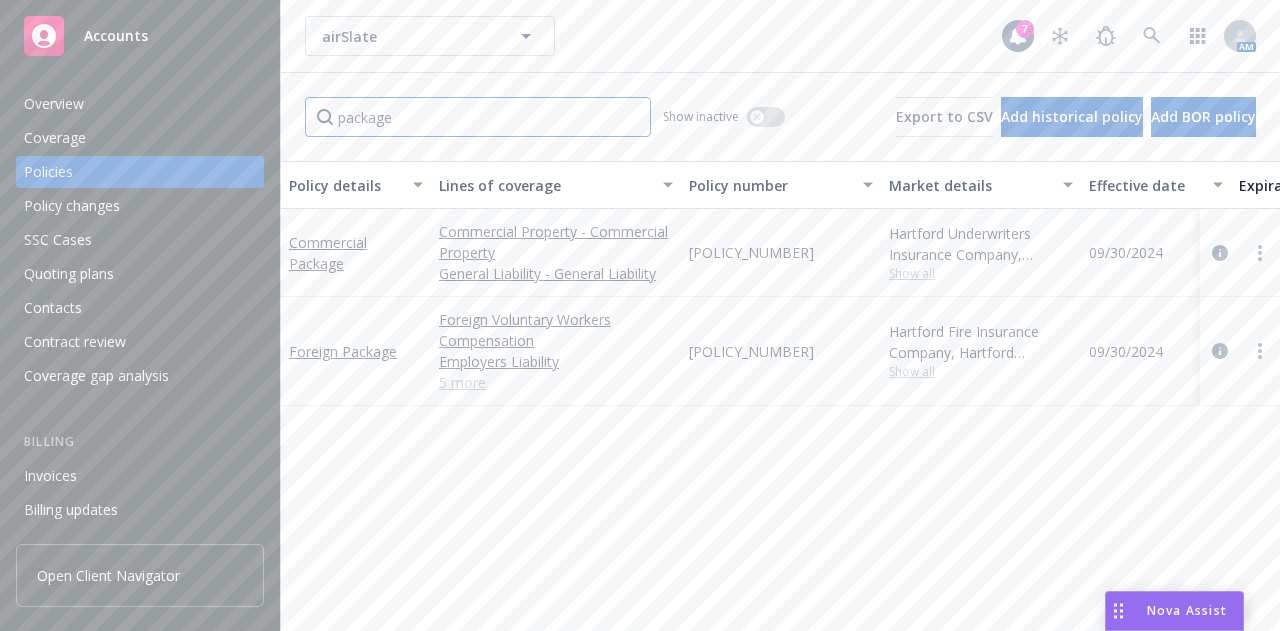 type on "package" 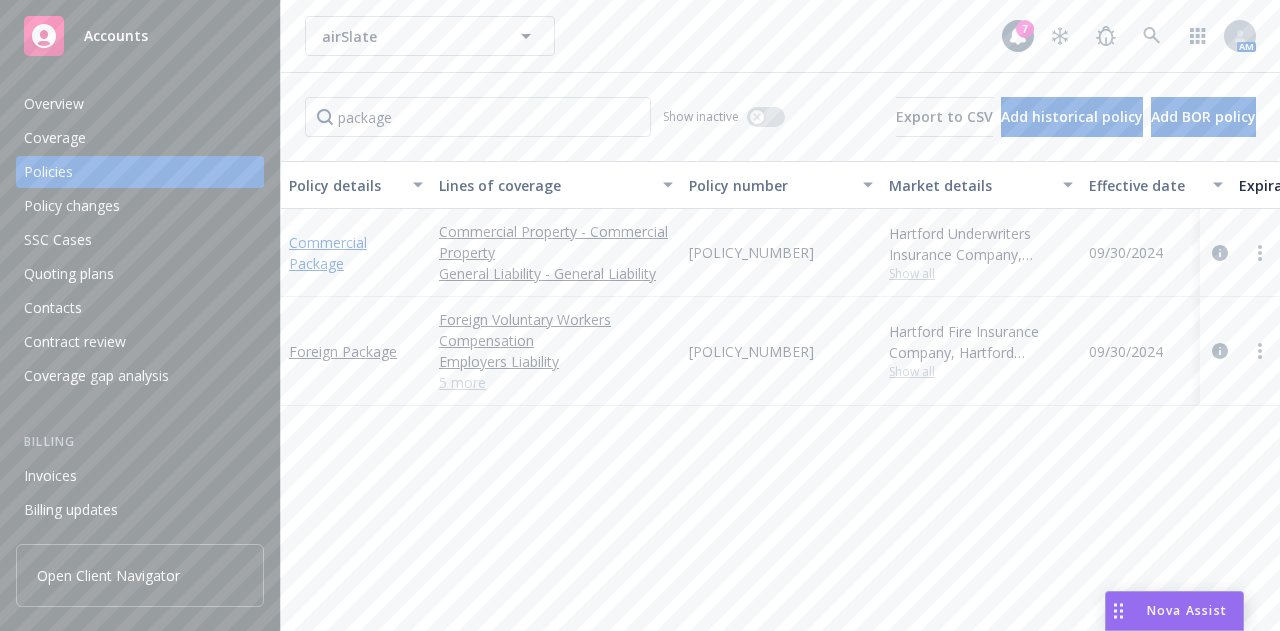 click on "Commercial Package" at bounding box center (328, 253) 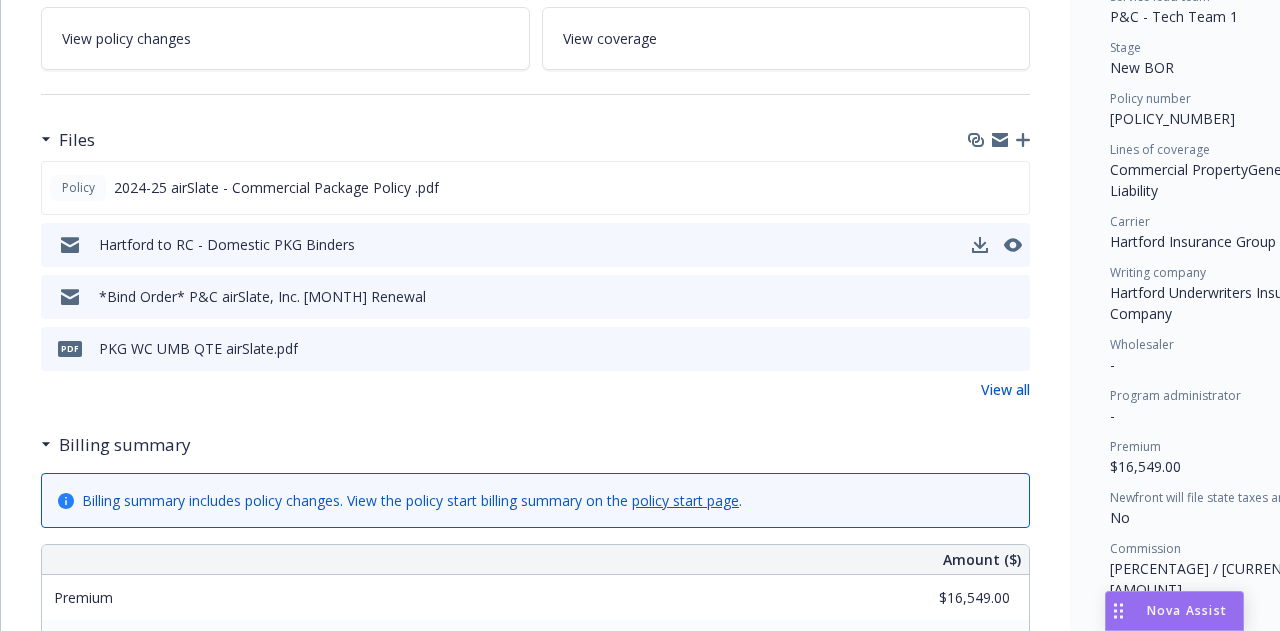 scroll, scrollTop: 432, scrollLeft: 0, axis: vertical 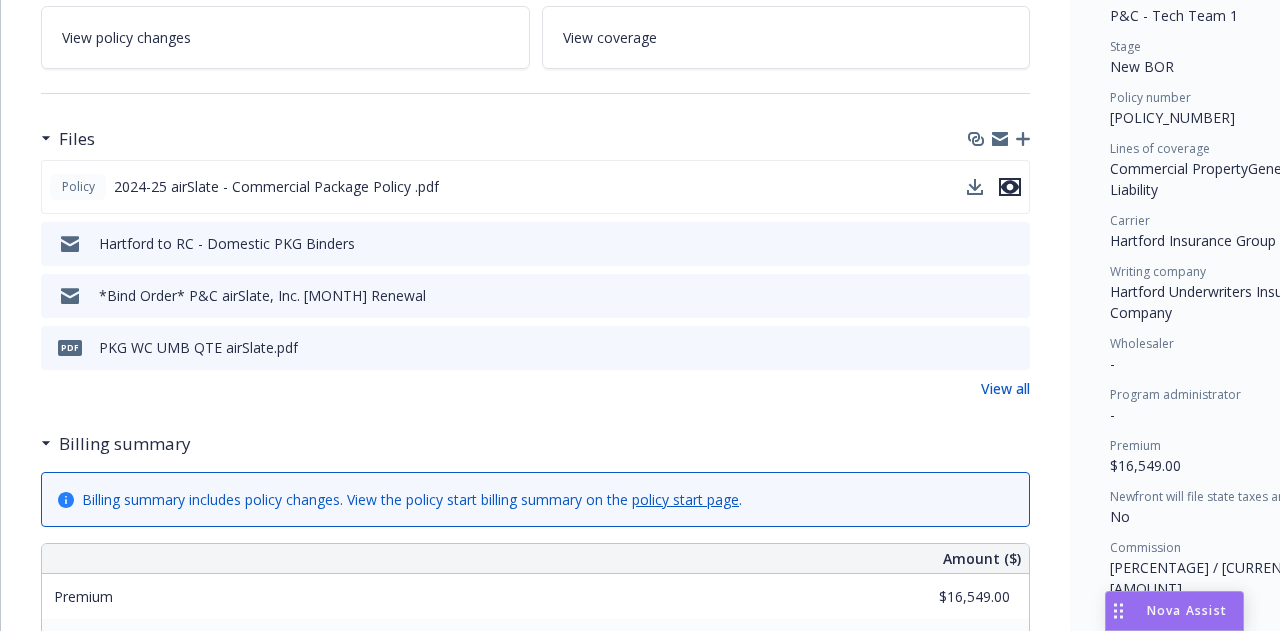 click 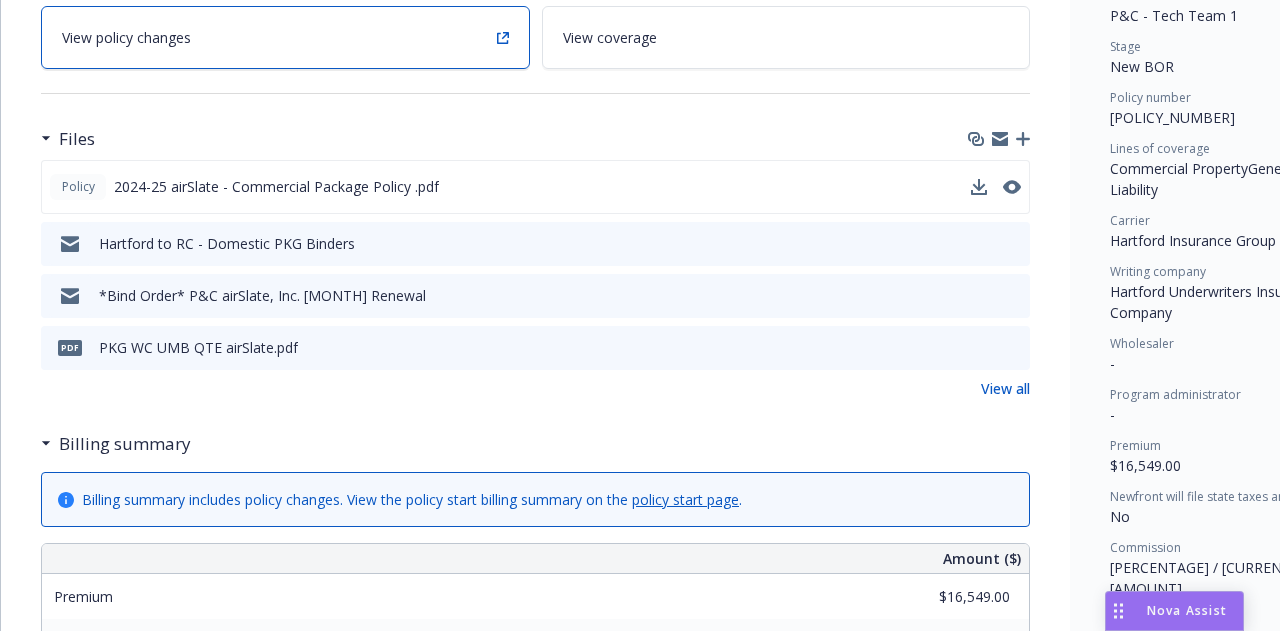 scroll, scrollTop: 0, scrollLeft: 0, axis: both 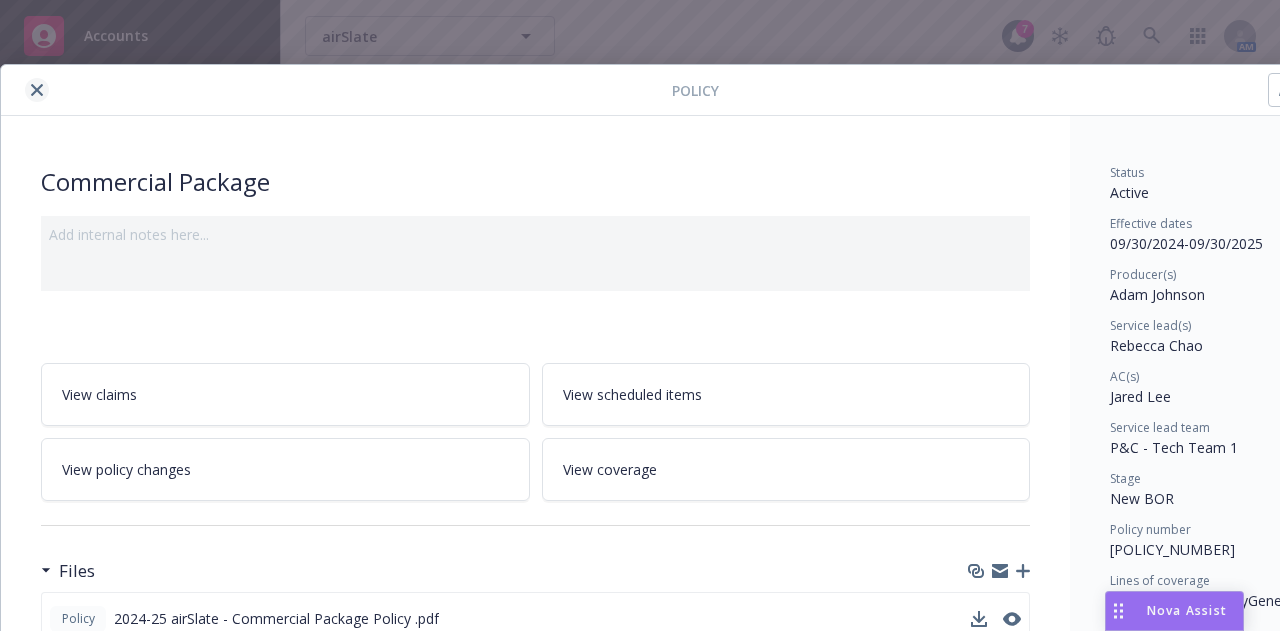 click at bounding box center [37, 90] 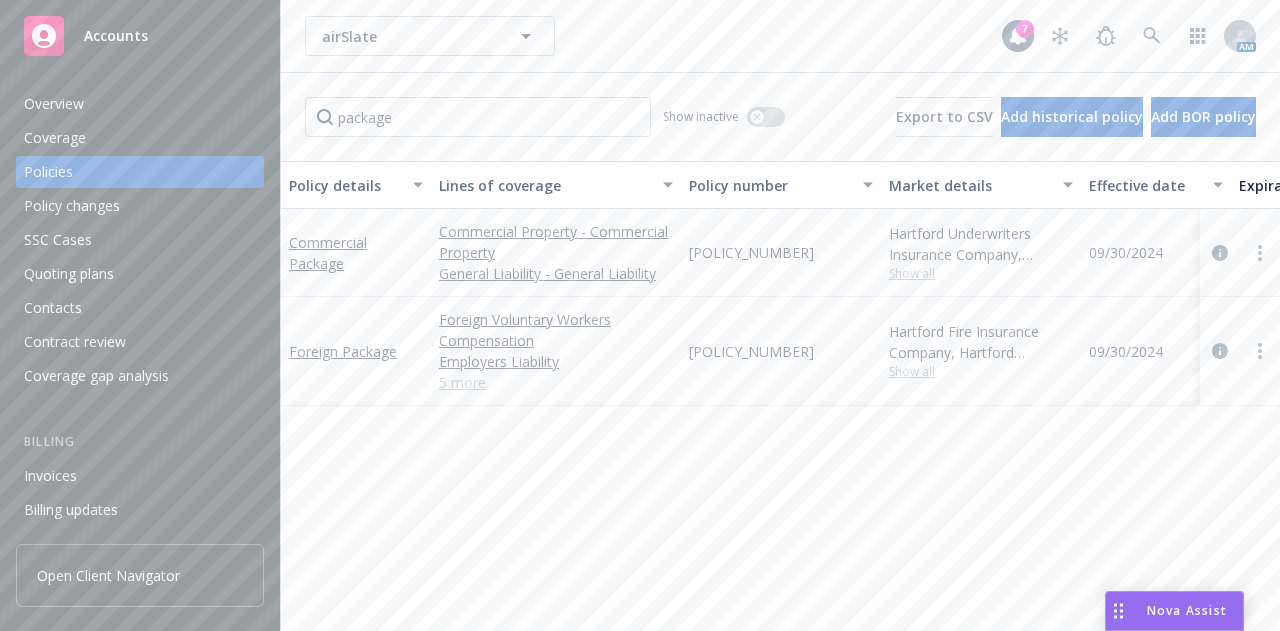 click on "airSlate airSlate" at bounding box center (653, 36) 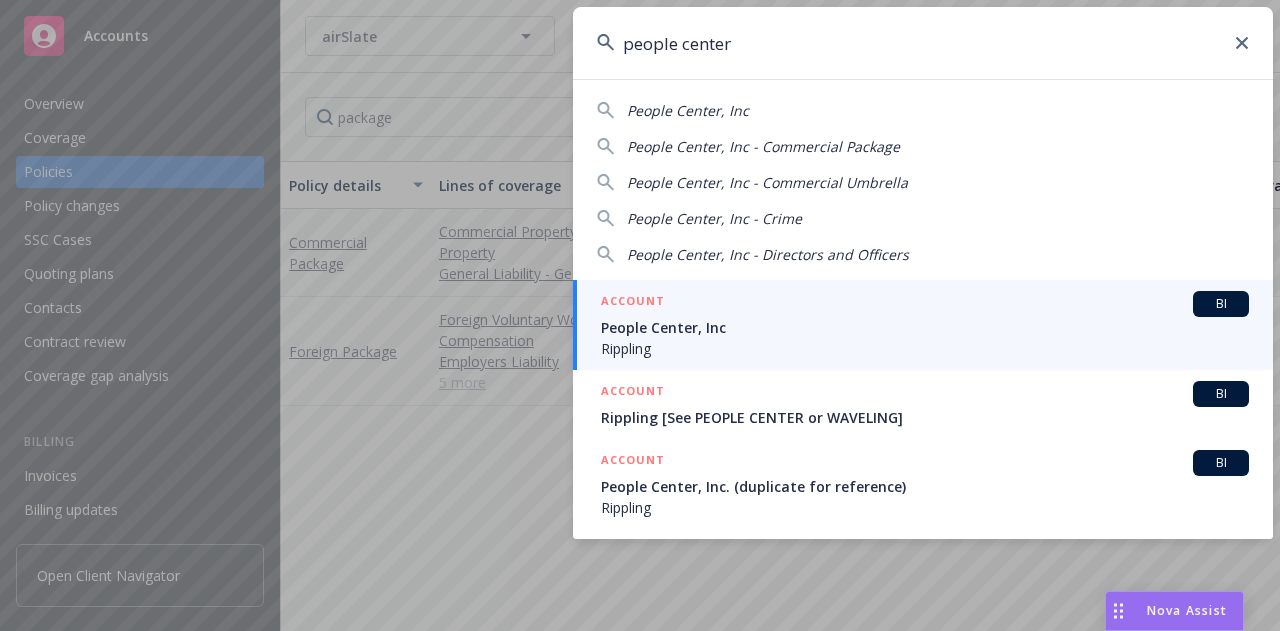 type on "people center" 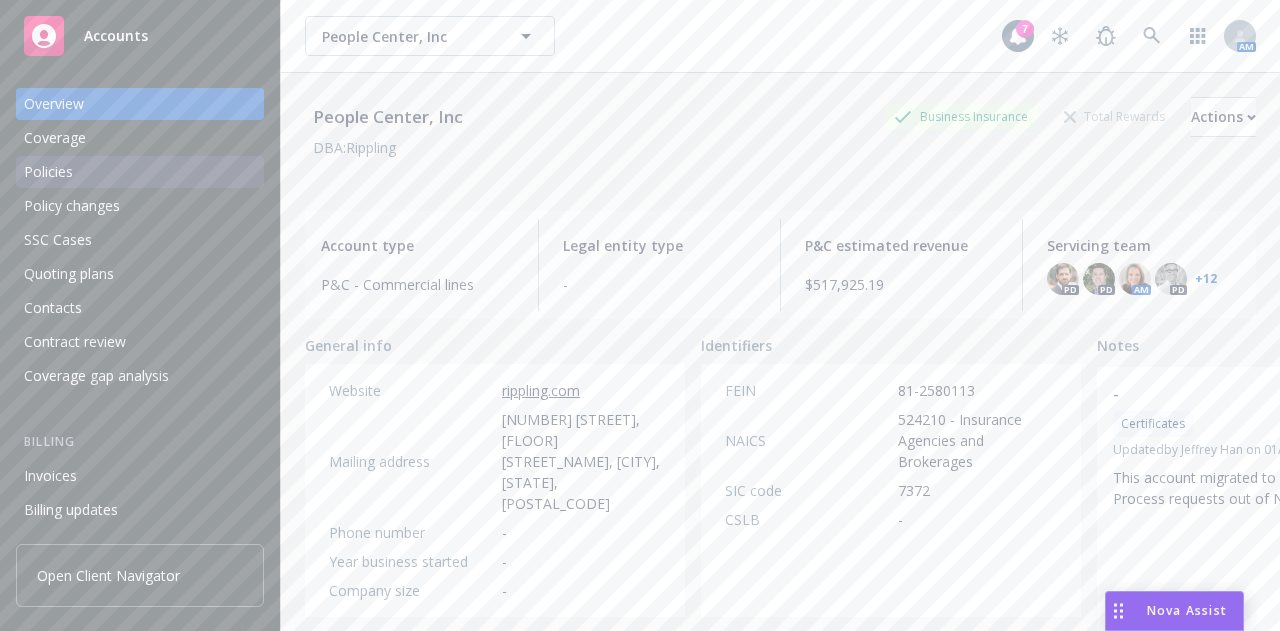click on "Policies" at bounding box center (140, 172) 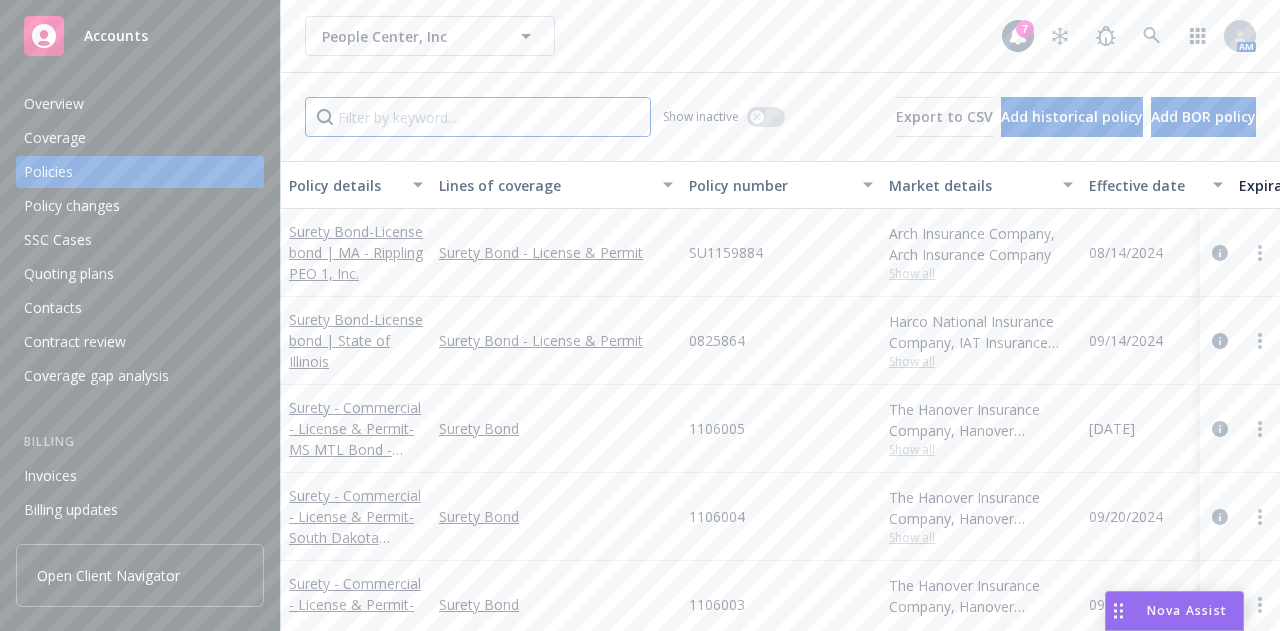 click at bounding box center [478, 117] 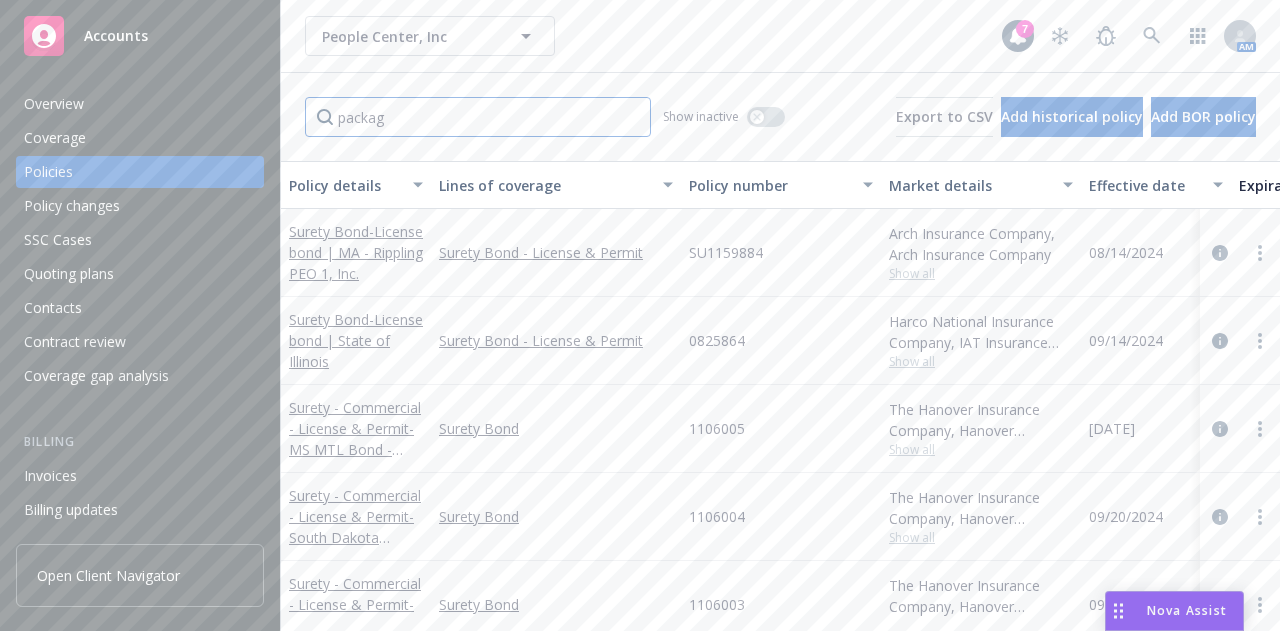 type on "packag" 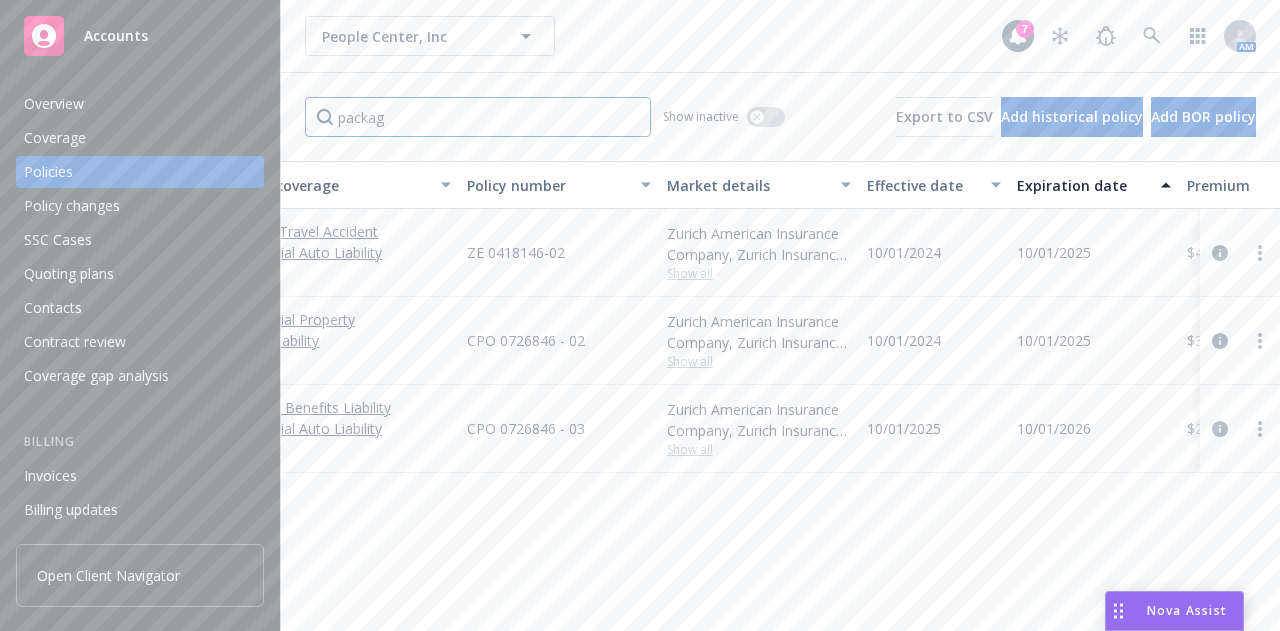scroll, scrollTop: 0, scrollLeft: 0, axis: both 